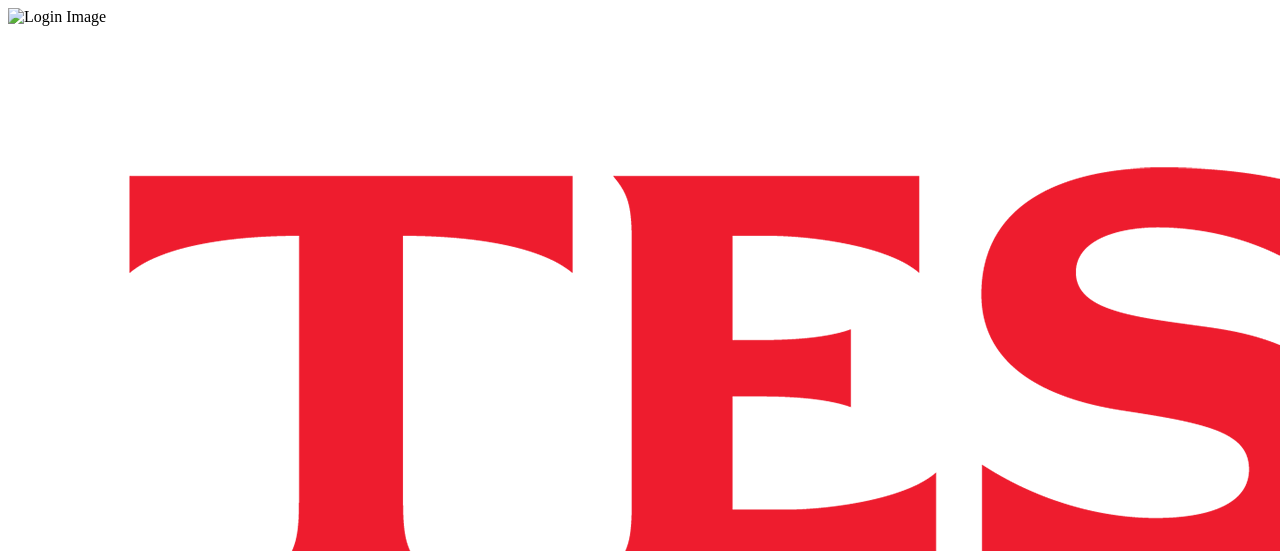 scroll, scrollTop: 0, scrollLeft: 0, axis: both 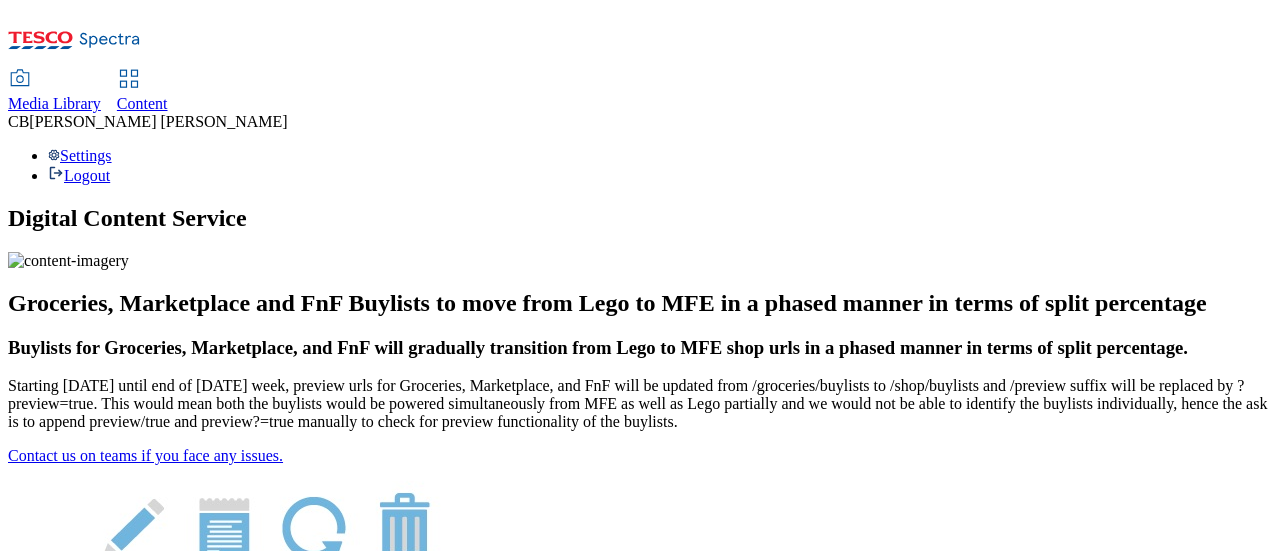 click on "Media Library" at bounding box center [54, 103] 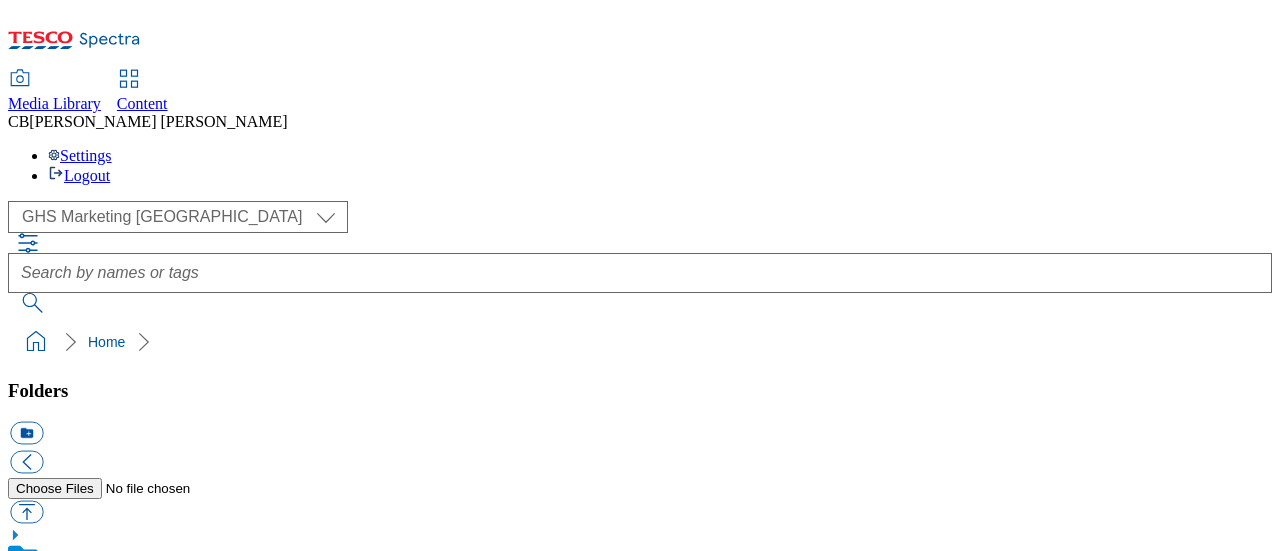 scroll, scrollTop: 300, scrollLeft: 0, axis: vertical 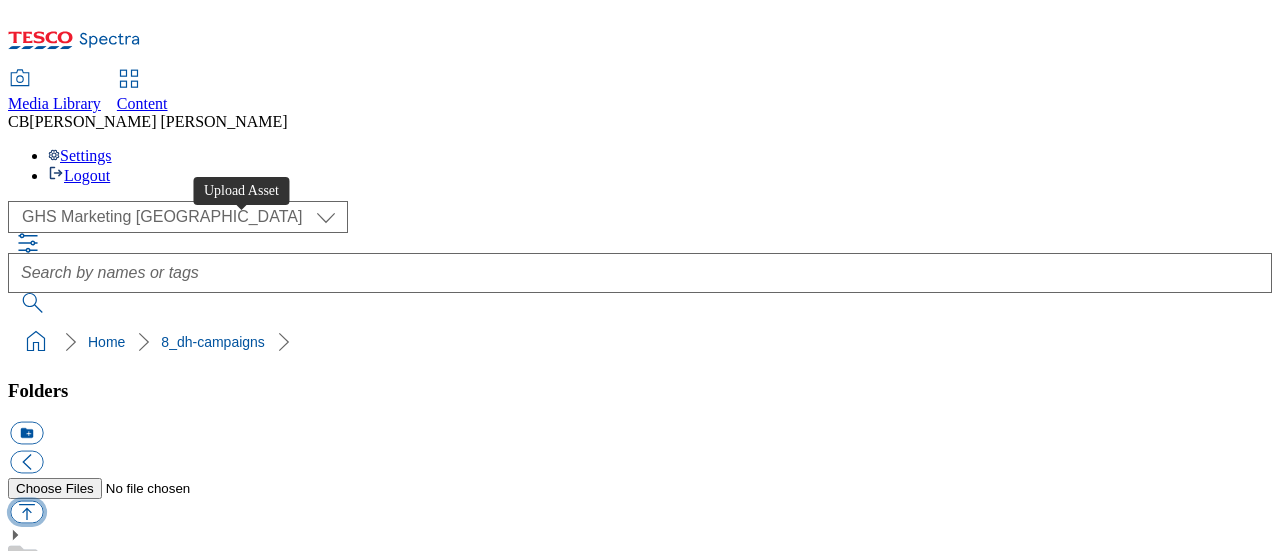 click at bounding box center [26, 512] 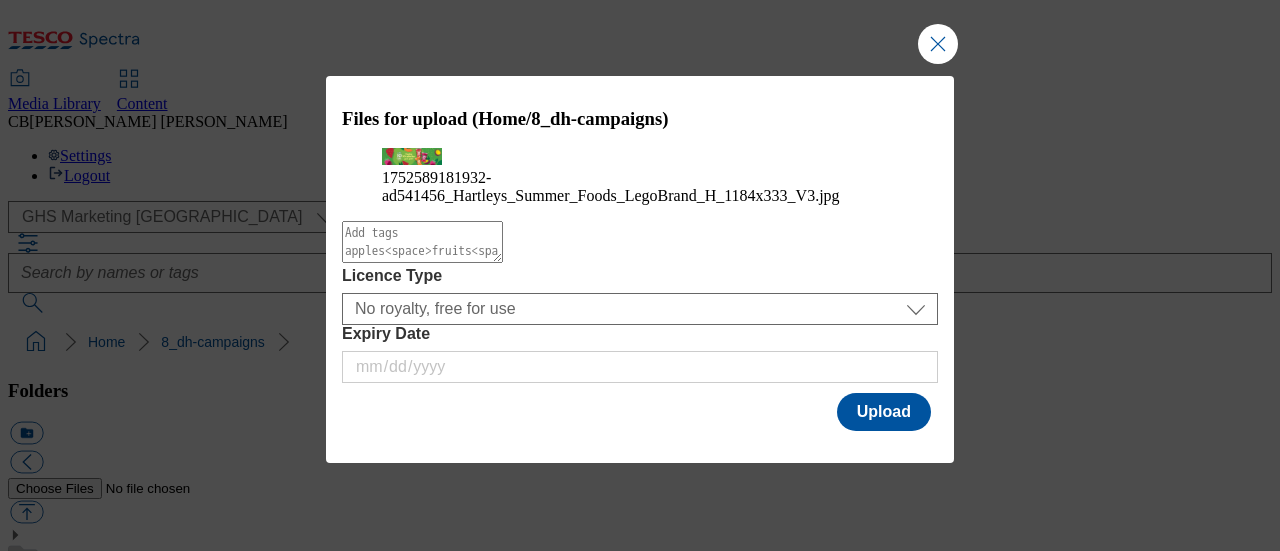 scroll, scrollTop: 51, scrollLeft: 0, axis: vertical 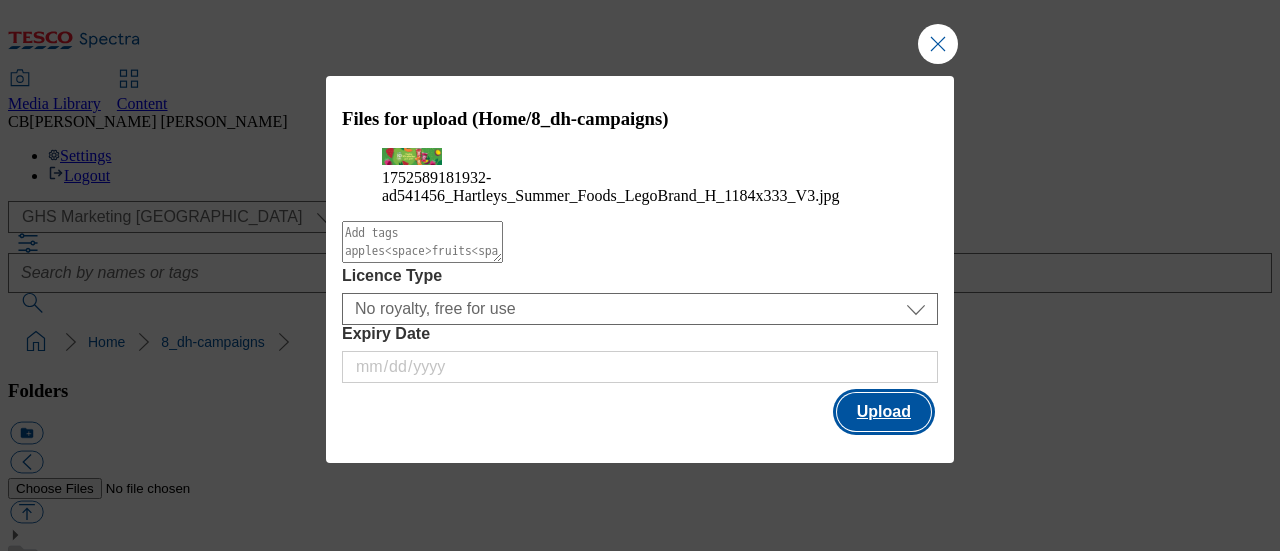 click on "Upload" at bounding box center (884, 412) 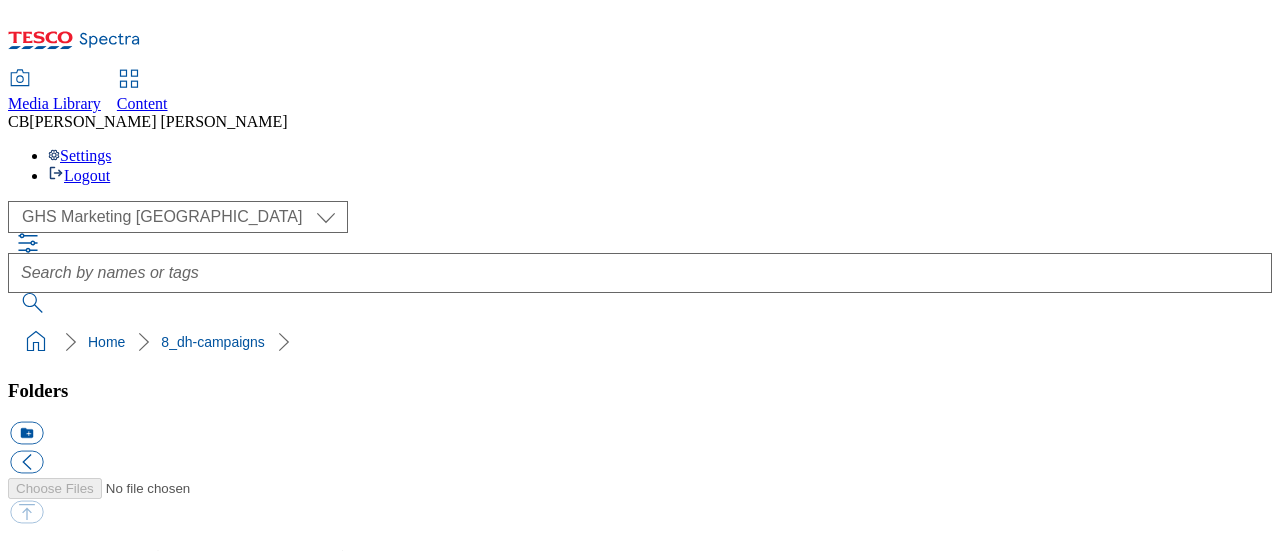 click 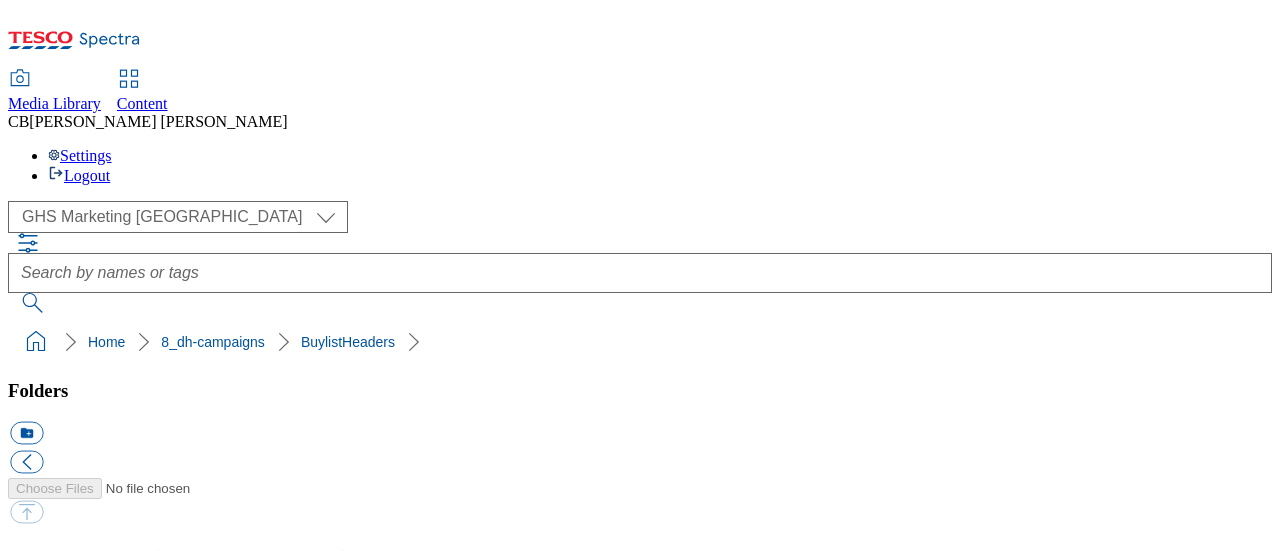 scroll, scrollTop: 600, scrollLeft: 0, axis: vertical 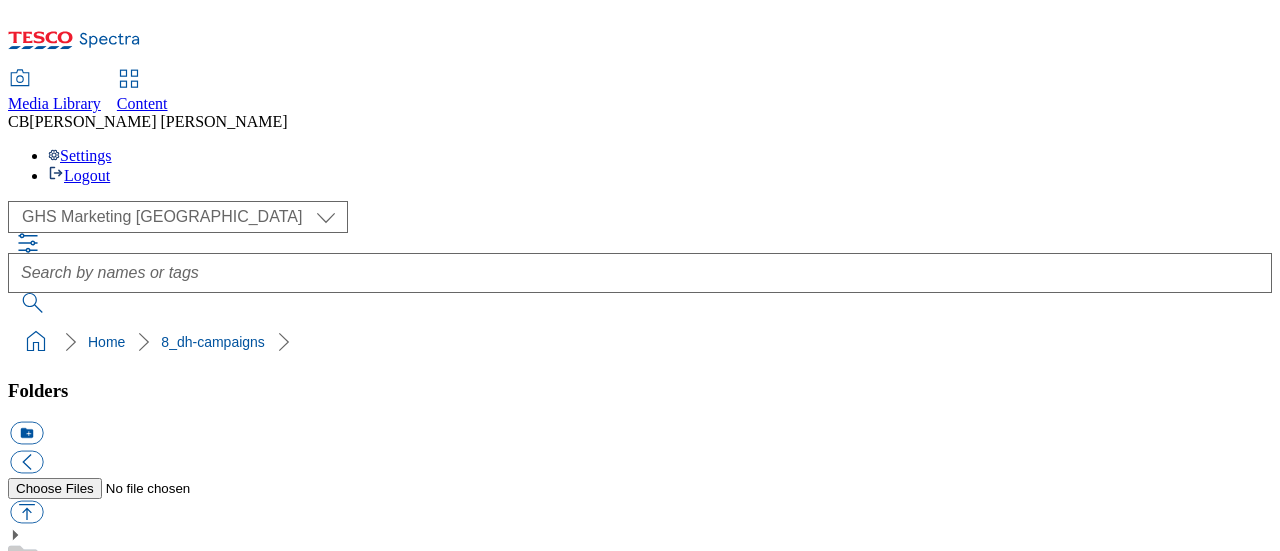 click 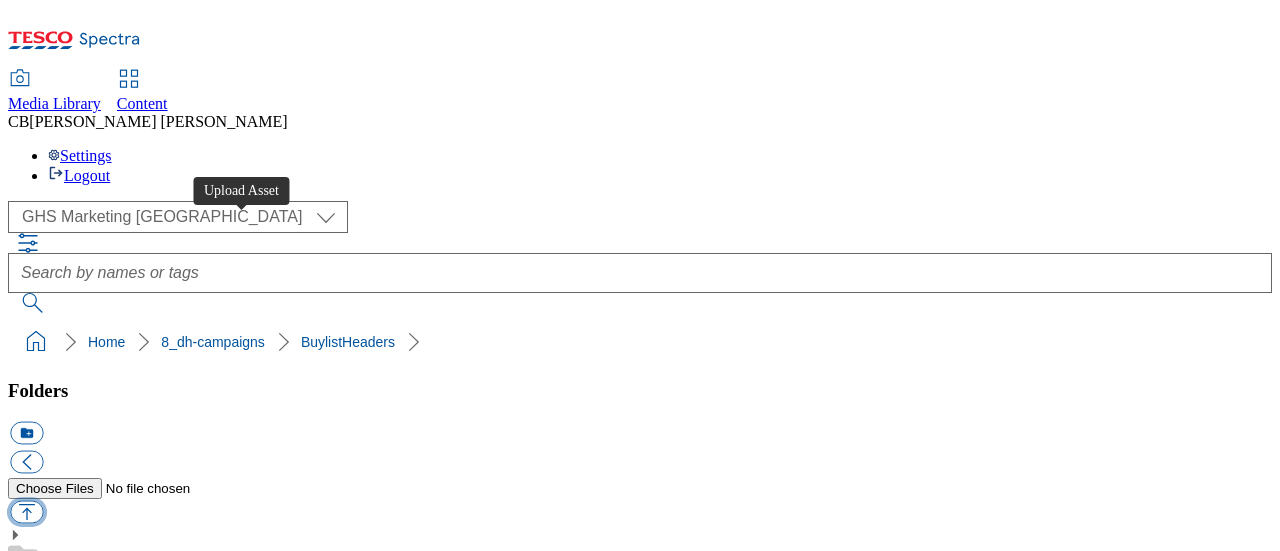 click at bounding box center (26, 512) 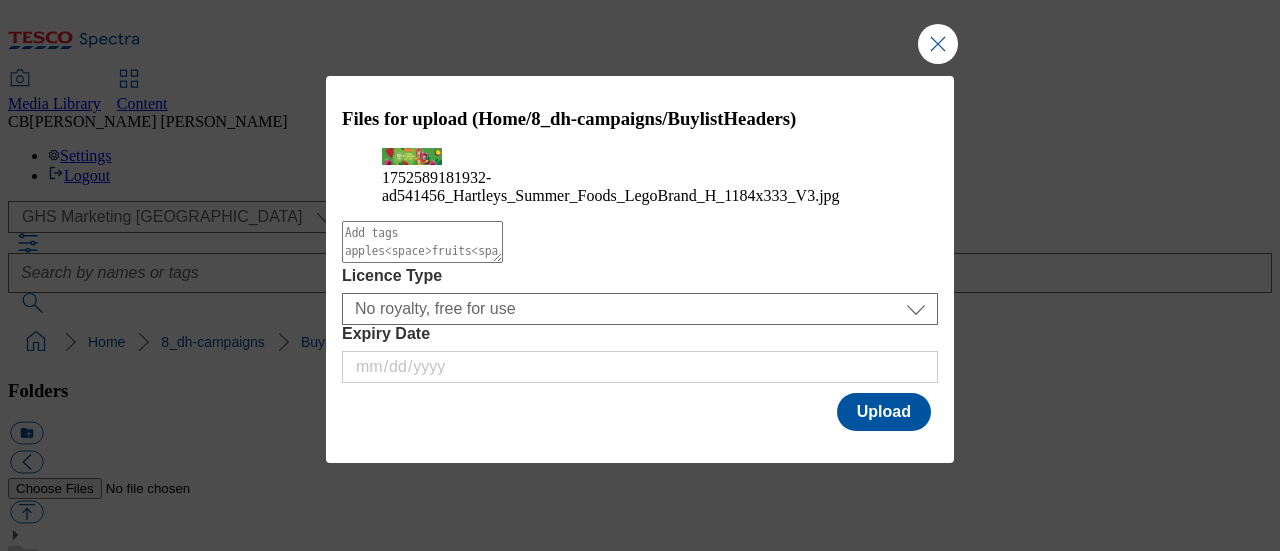 scroll, scrollTop: 51, scrollLeft: 0, axis: vertical 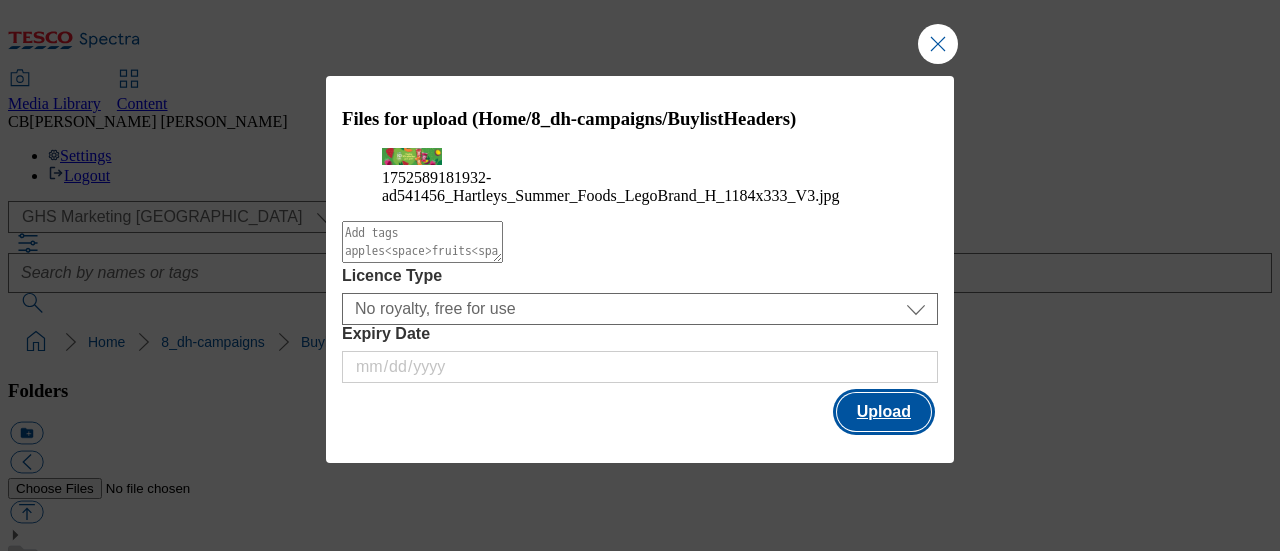 click on "Upload" at bounding box center [884, 412] 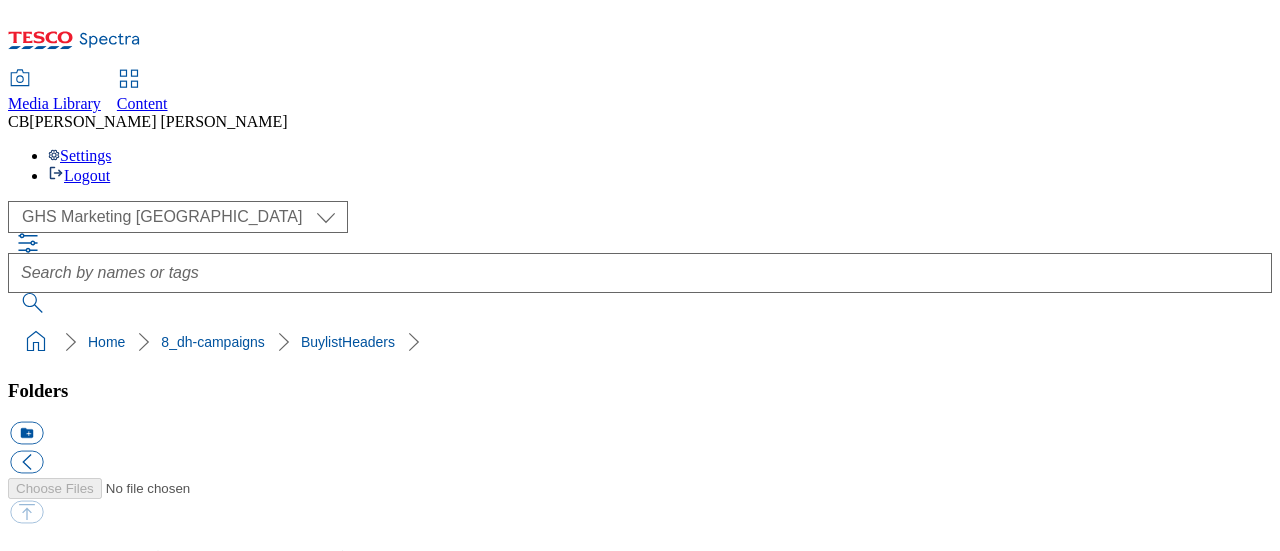 click on "BuylistHeaders" at bounding box center [57, 1747] 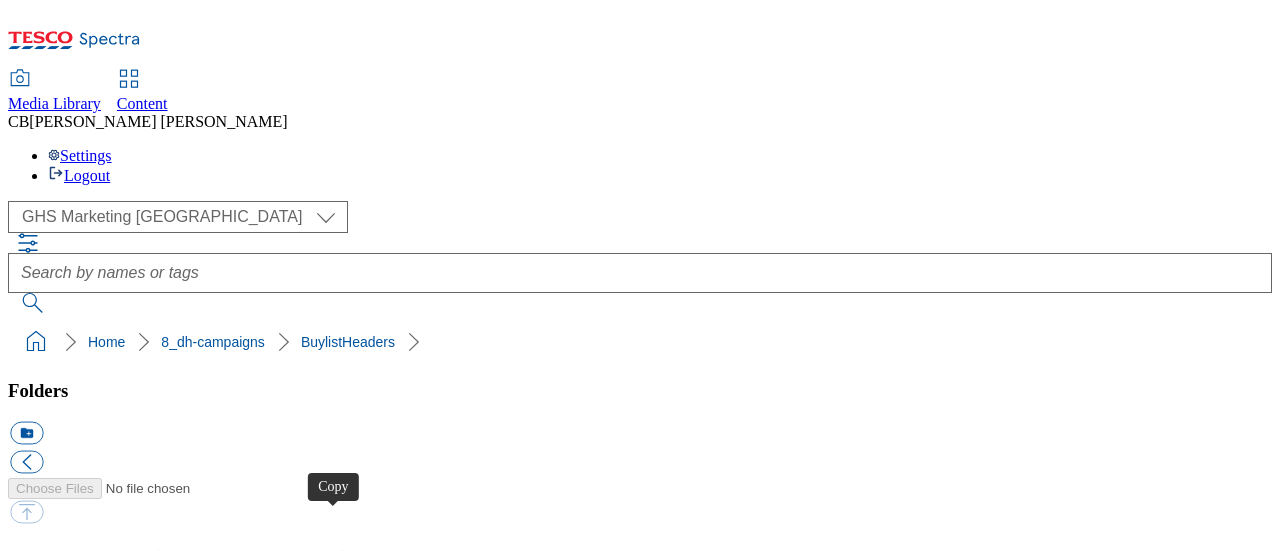 click at bounding box center (26, 4155) 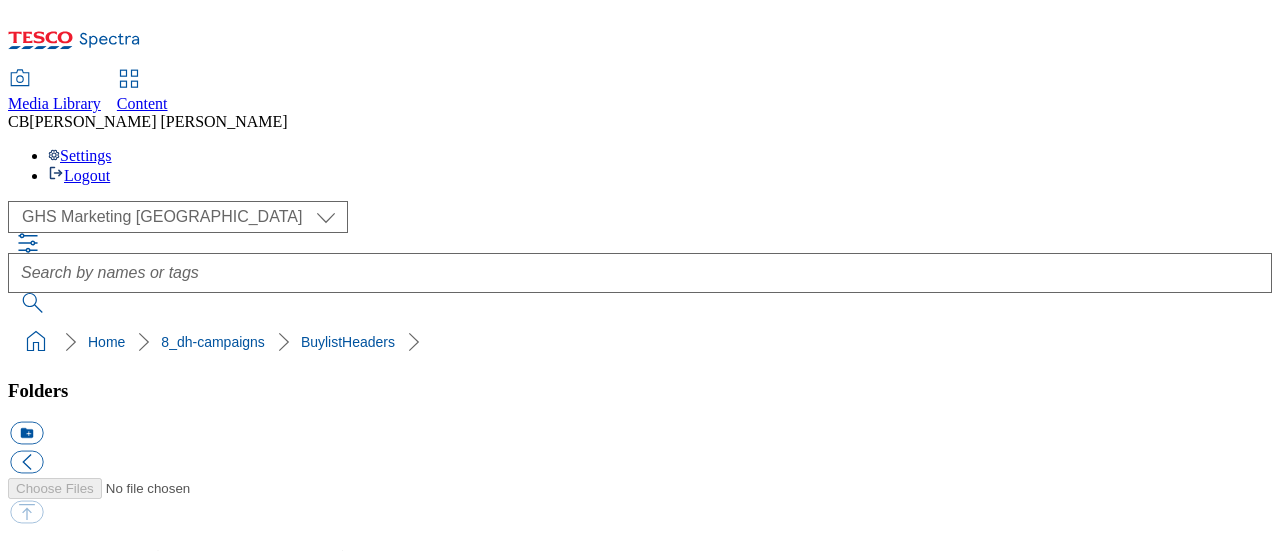 scroll, scrollTop: 600, scrollLeft: 0, axis: vertical 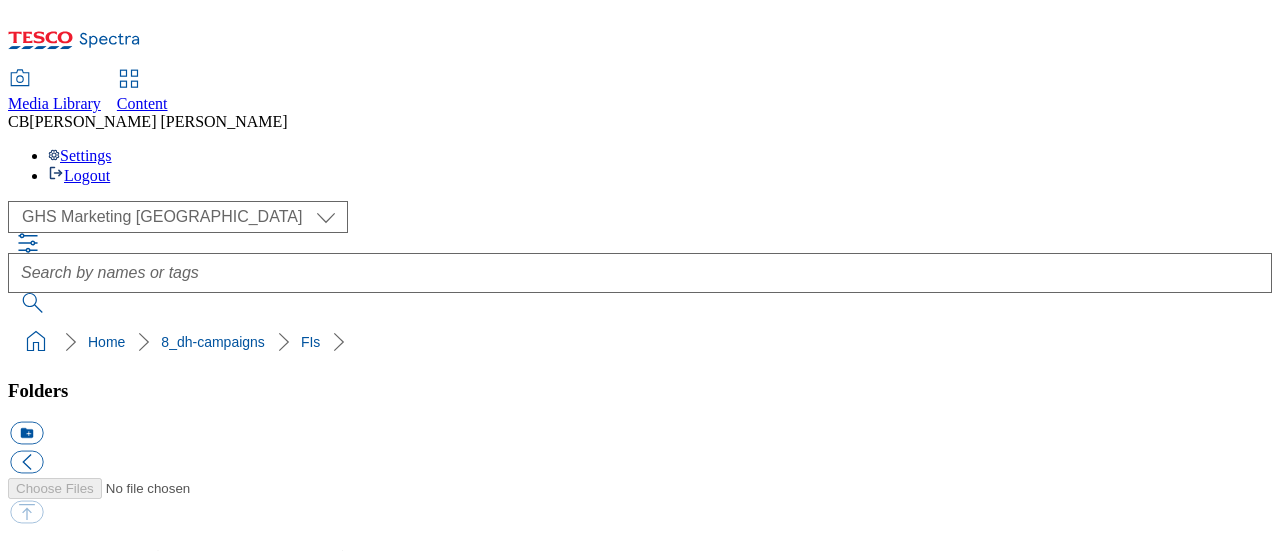 click on "285.3 kB" at bounding box center [640, 680] 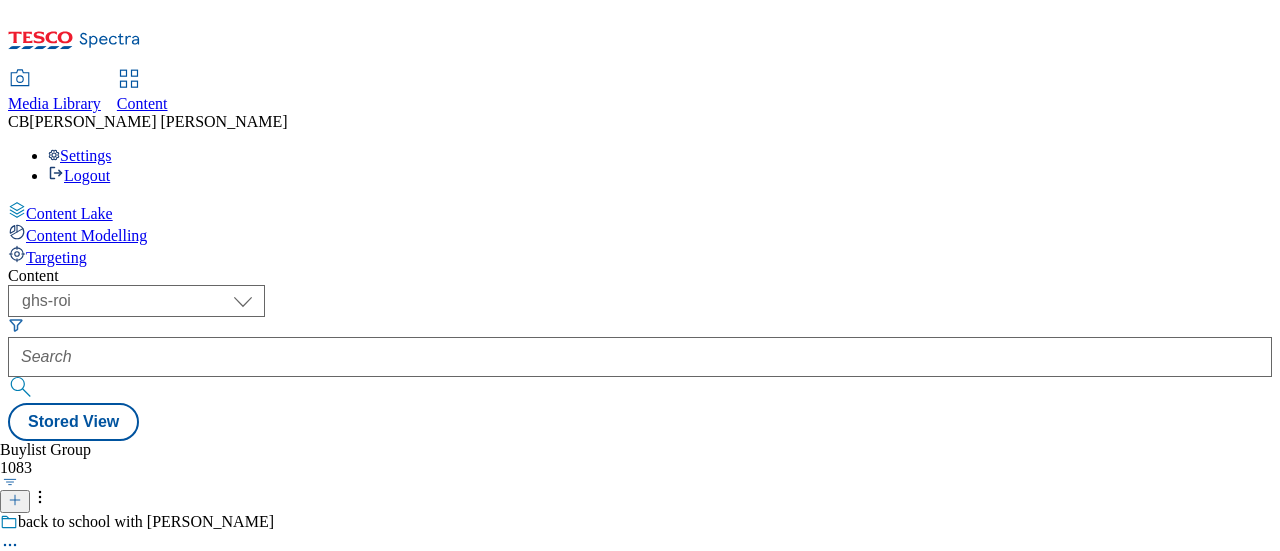 scroll, scrollTop: 0, scrollLeft: 0, axis: both 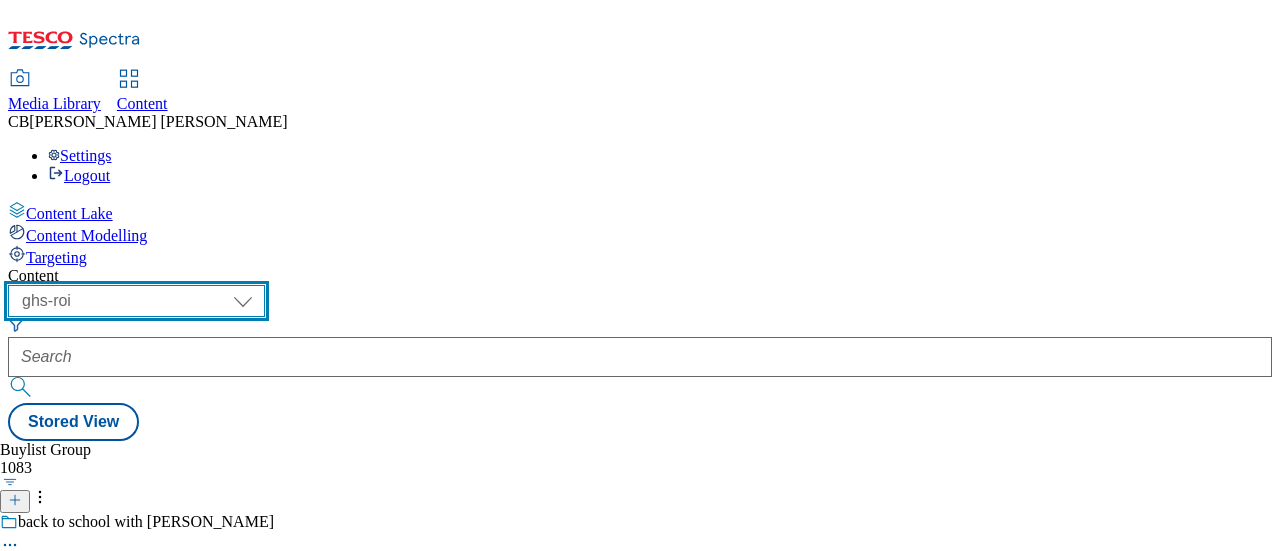 click on "ghs-roi ghs-uk" at bounding box center (136, 301) 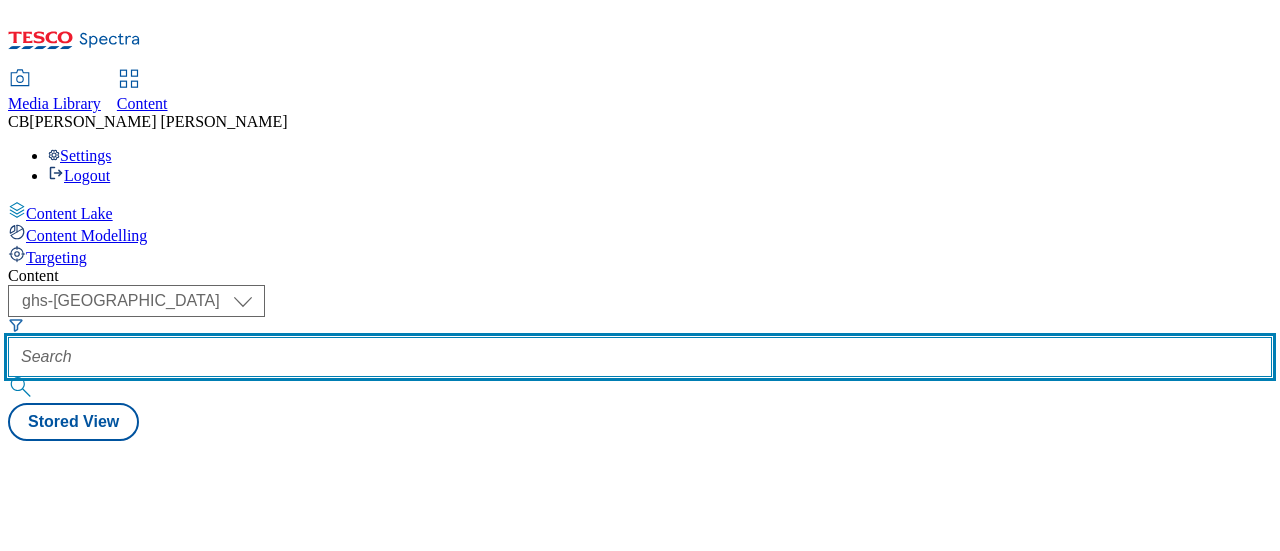 click at bounding box center (640, 357) 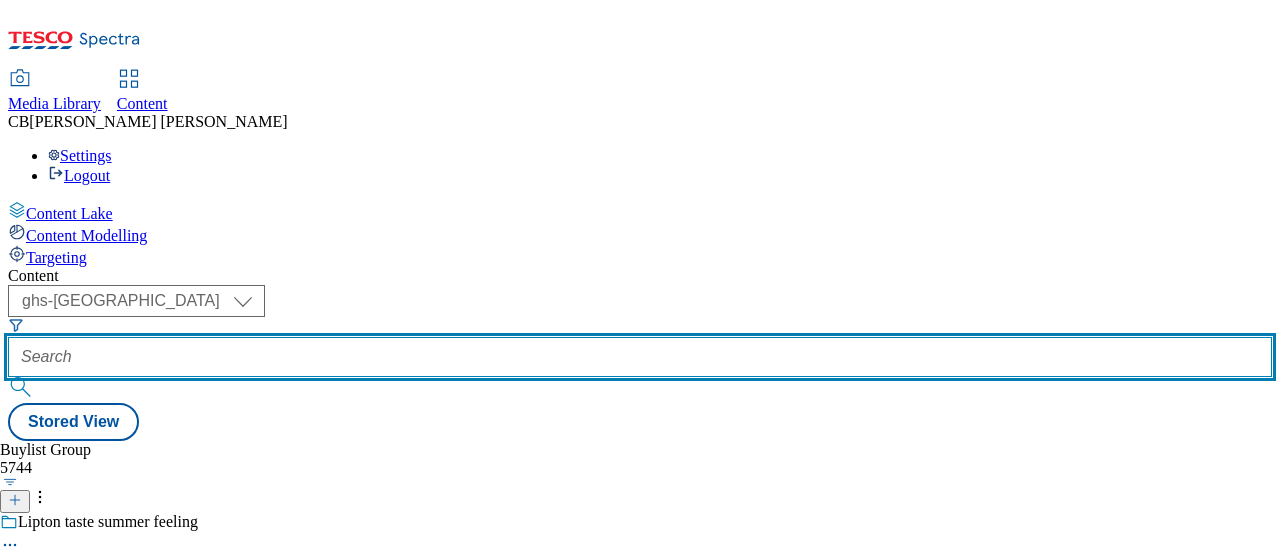 paste on "harleys-10cal-jelly-25tw21" 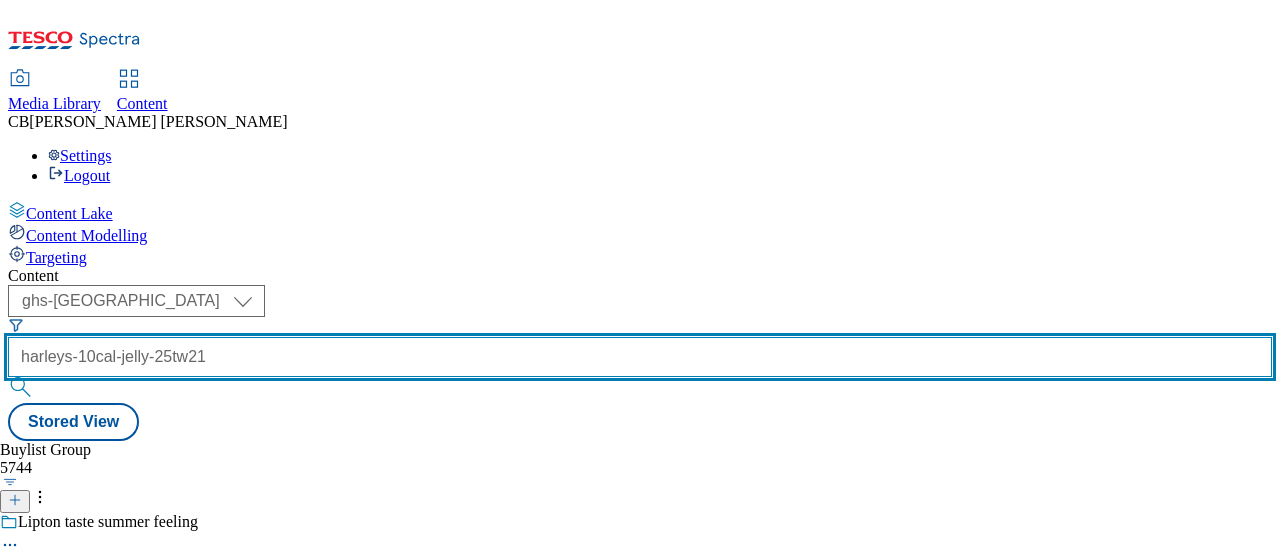 scroll, scrollTop: 0, scrollLeft: 14, axis: horizontal 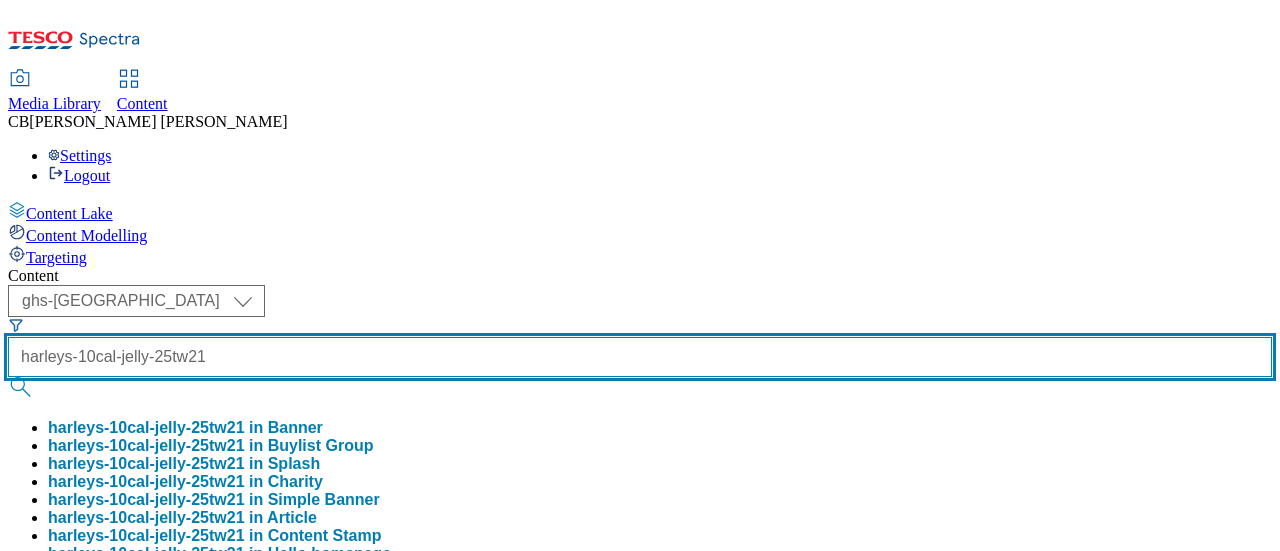 type on "harleys-10cal-jelly-25tw21" 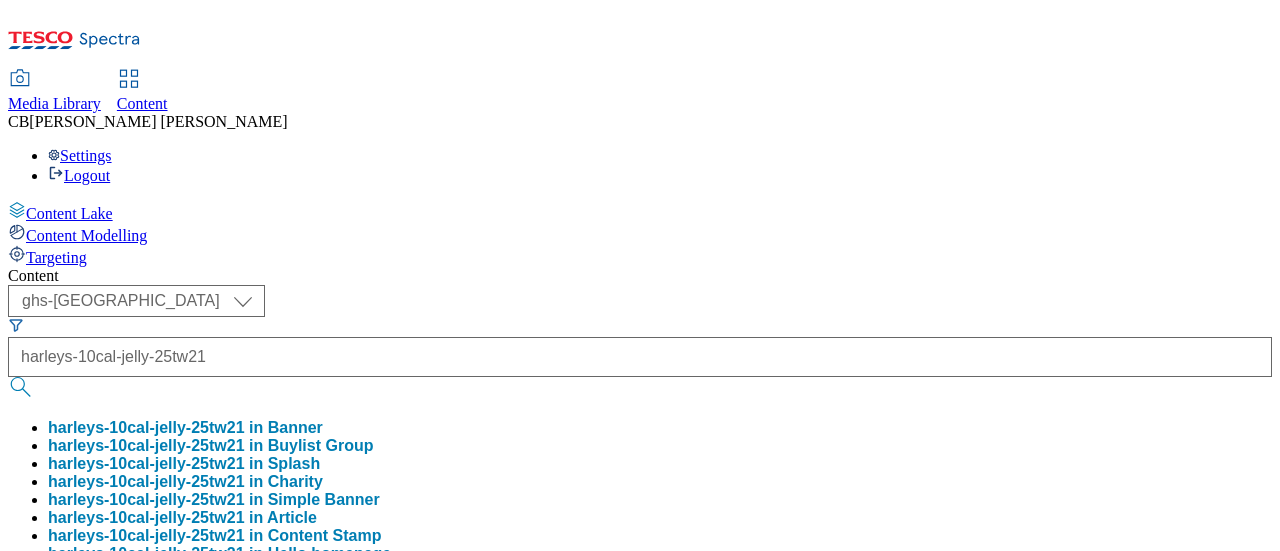 click on "harleys-10cal-jelly-25tw21 in   Buylist Group" at bounding box center [210, 446] 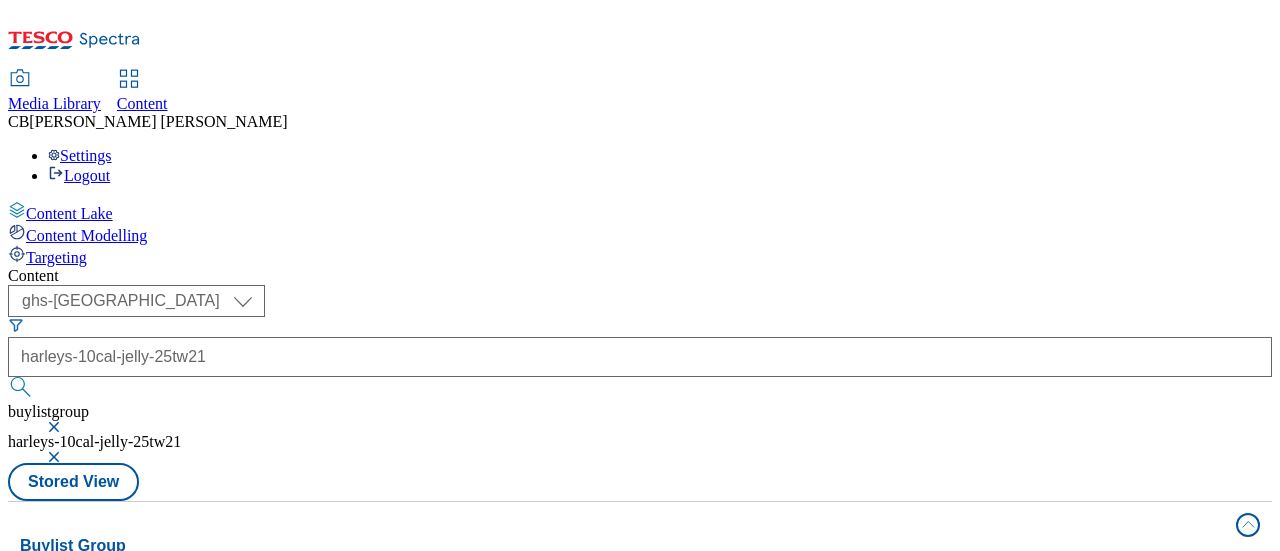 scroll, scrollTop: 100, scrollLeft: 0, axis: vertical 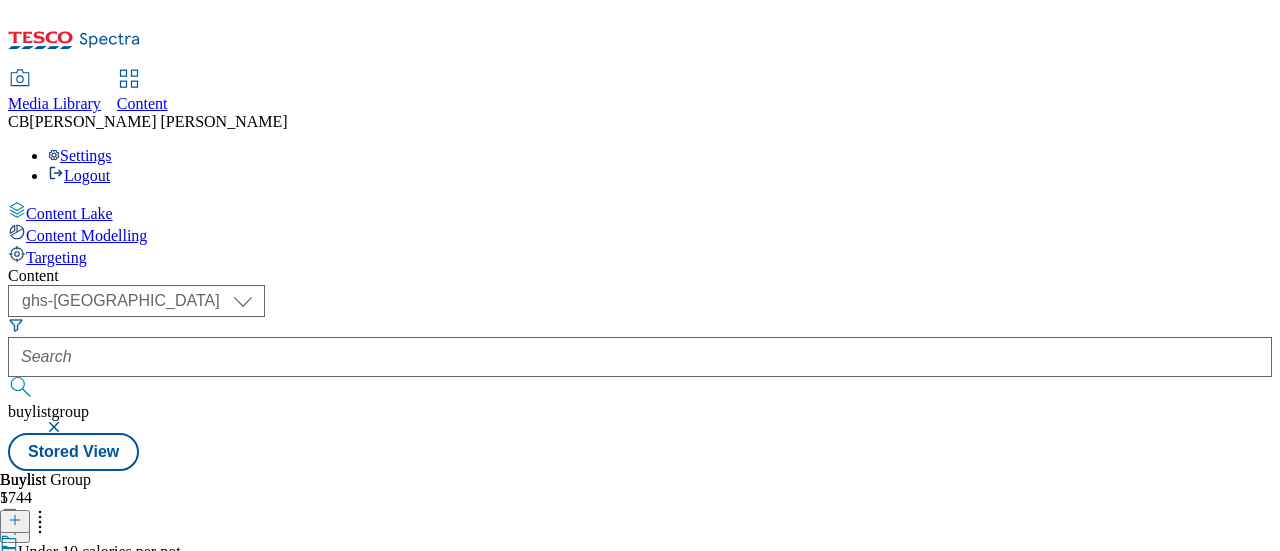 click 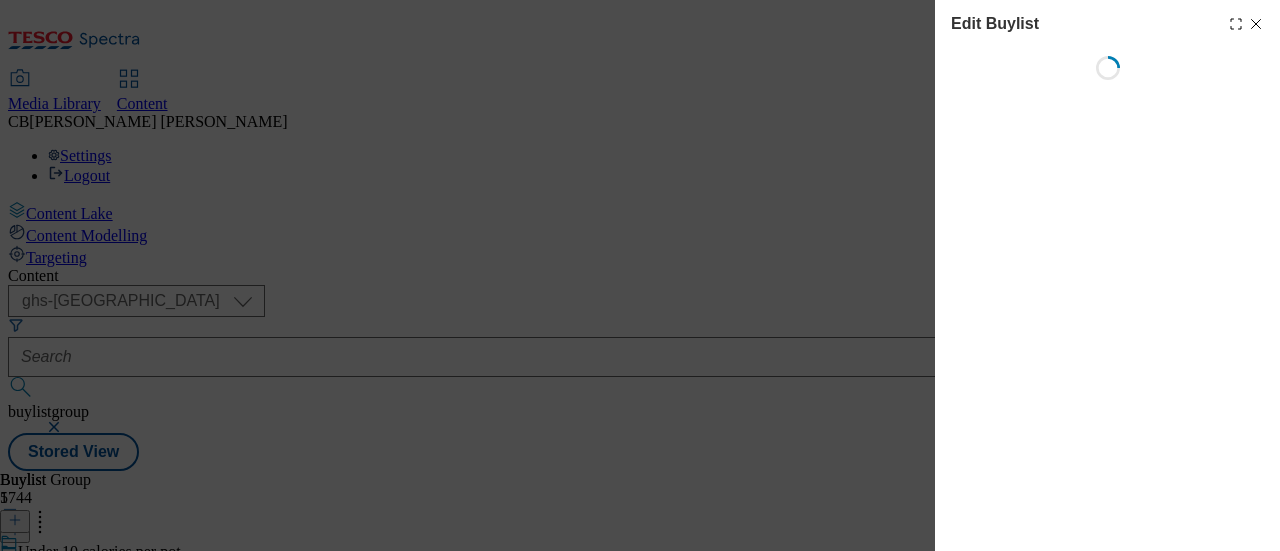 select on "tactical" 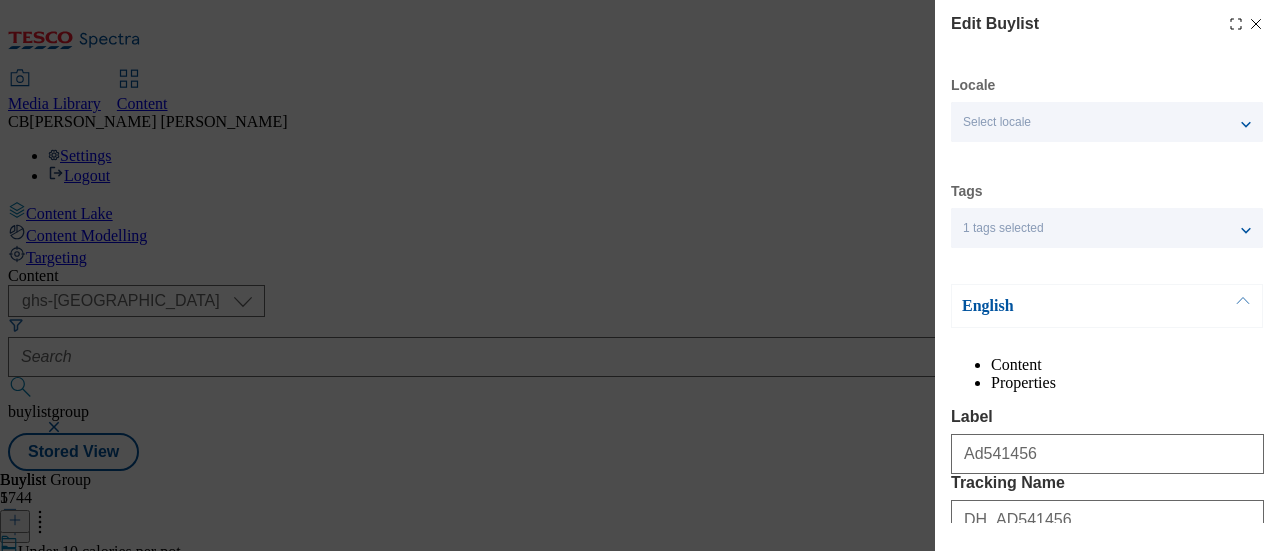 select on "Banner" 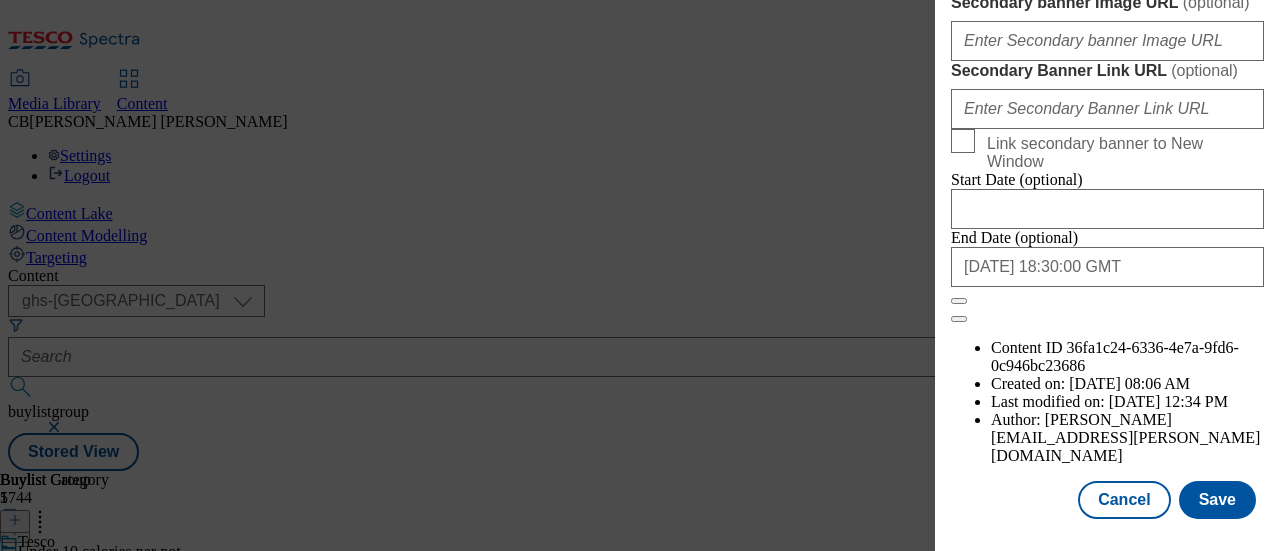 scroll, scrollTop: 1900, scrollLeft: 0, axis: vertical 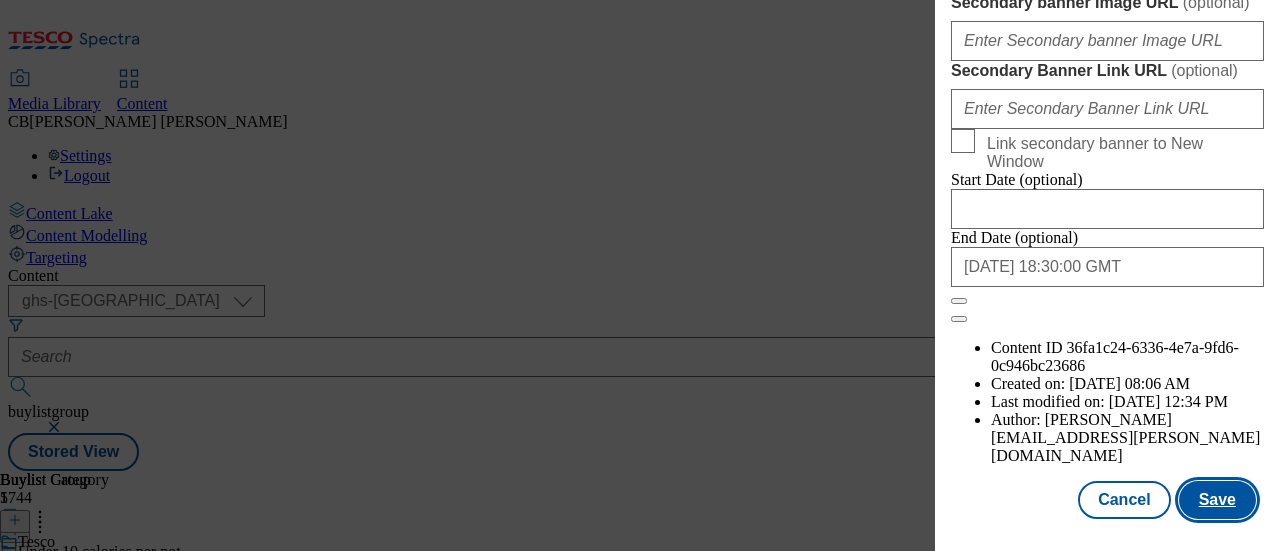 click on "Save" at bounding box center [1217, 500] 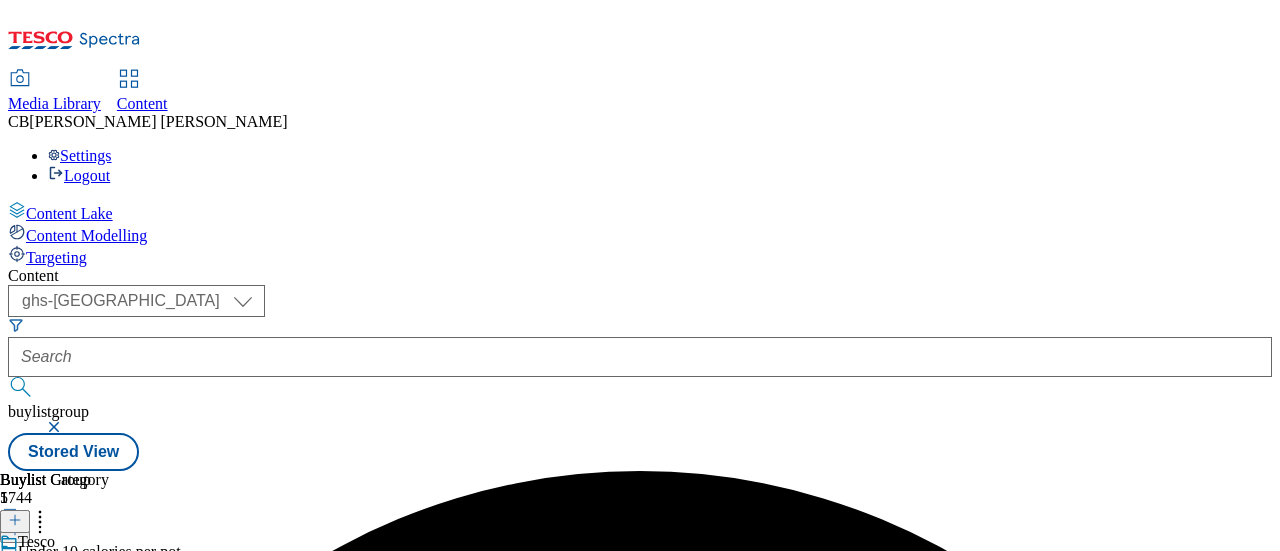 click 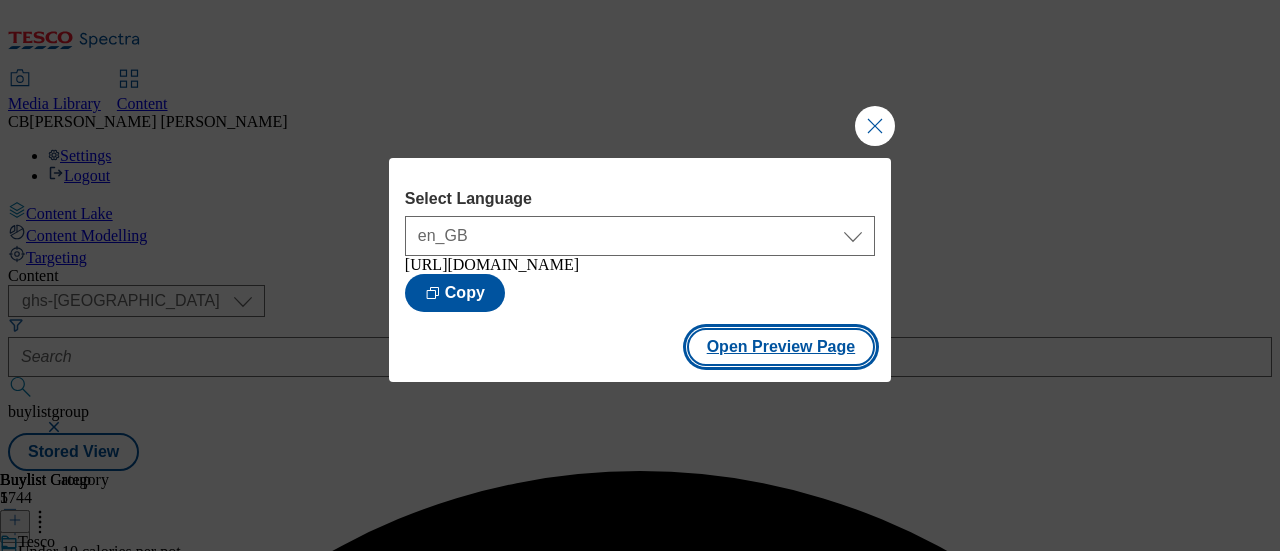 click on "Open Preview Page" at bounding box center (781, 347) 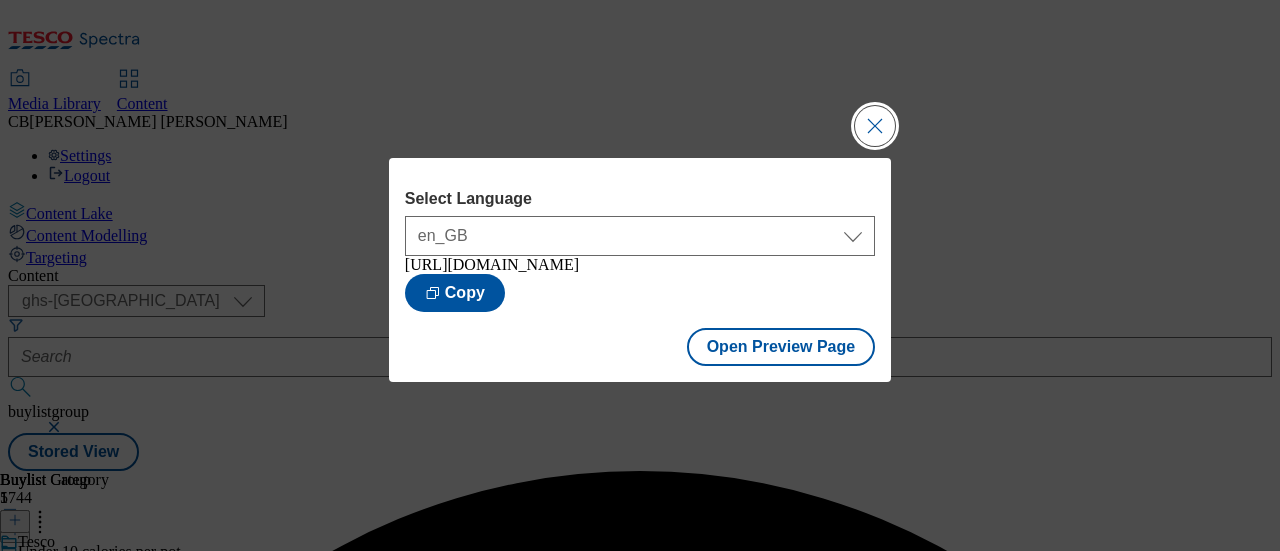 click at bounding box center (875, 126) 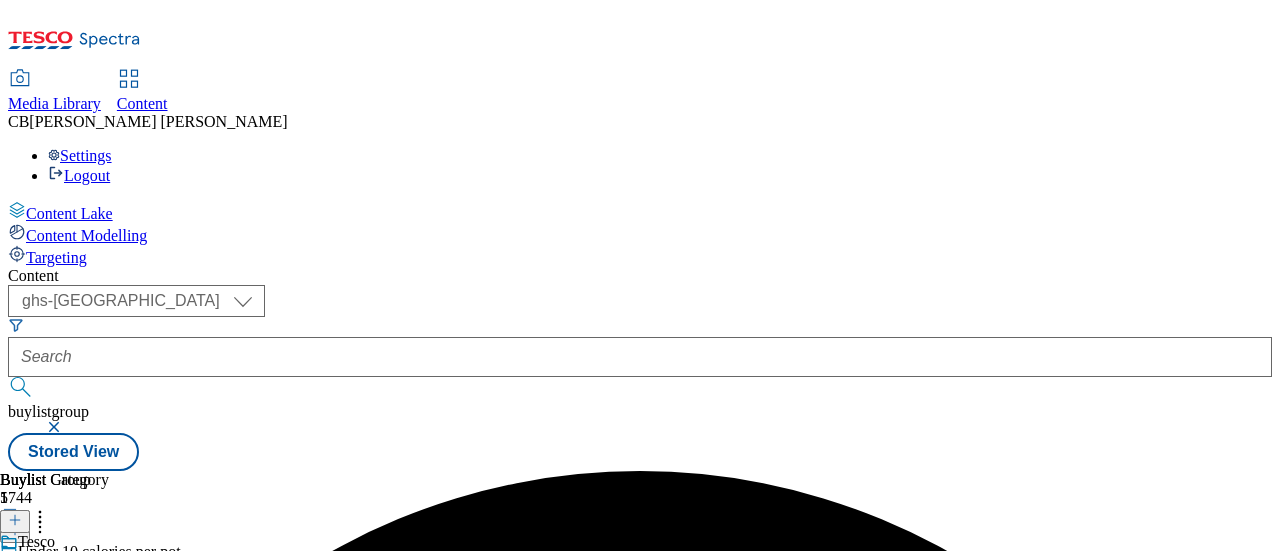 click 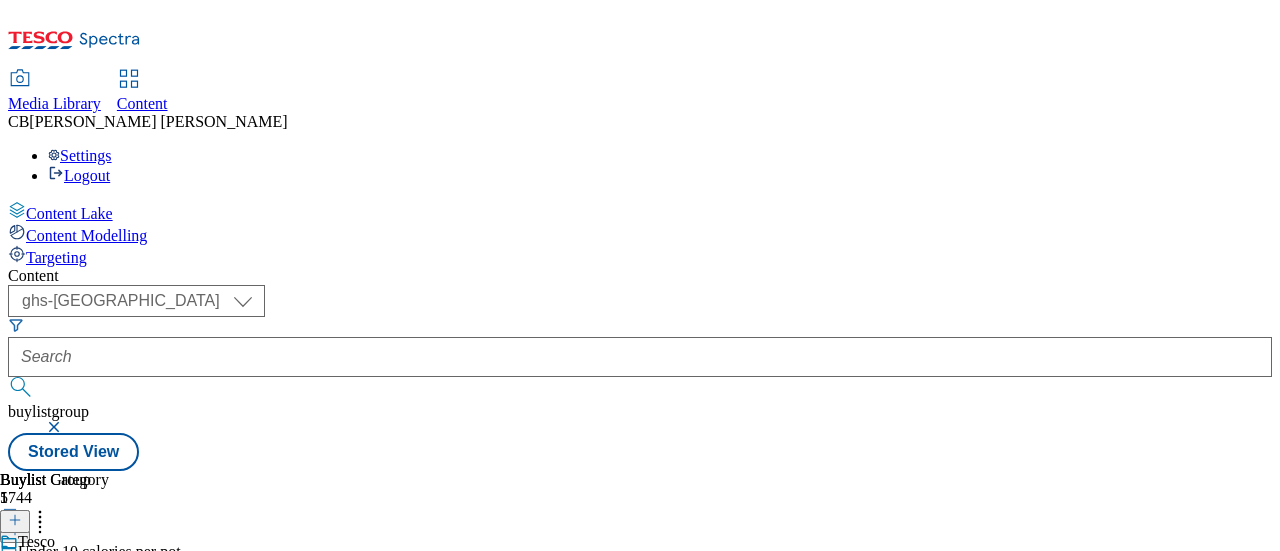 click on "Publish" at bounding box center [84, 814] 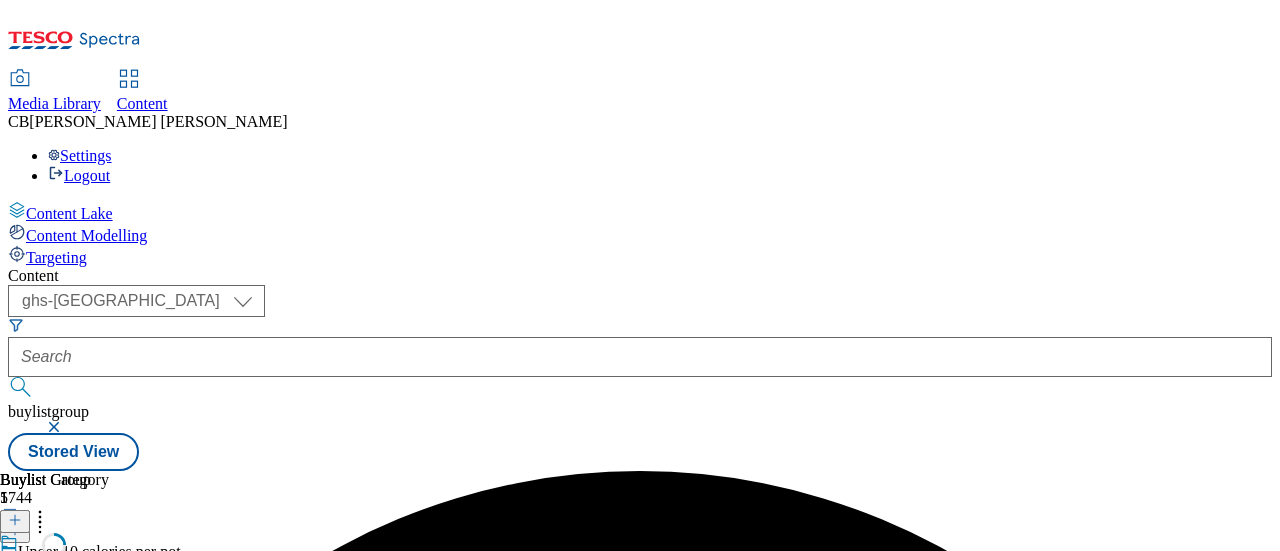 scroll, scrollTop: 0, scrollLeft: 0, axis: both 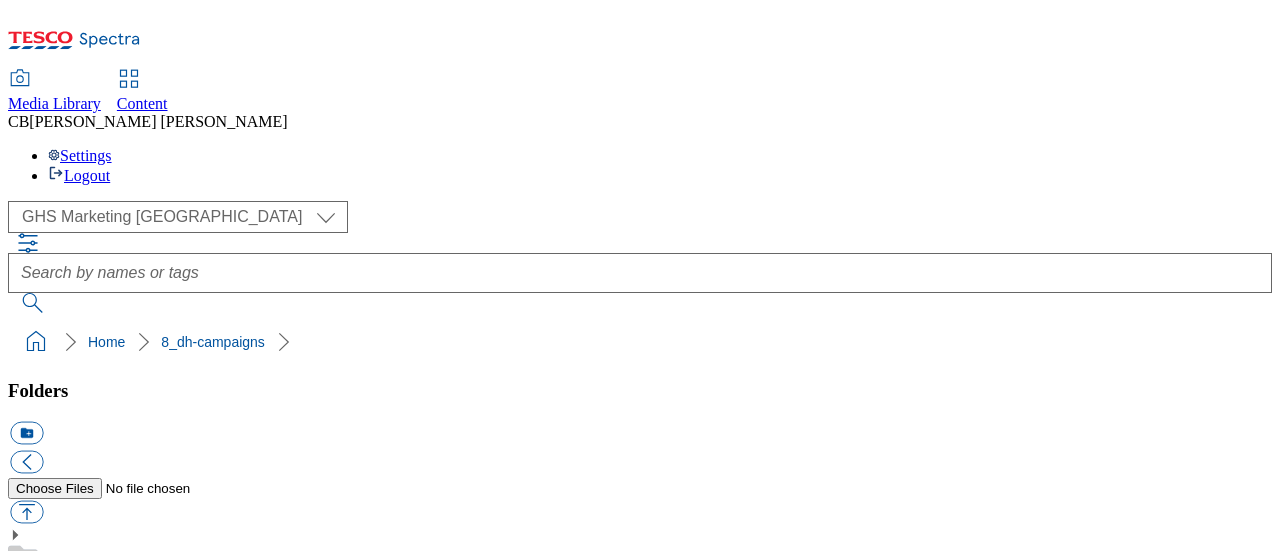 click 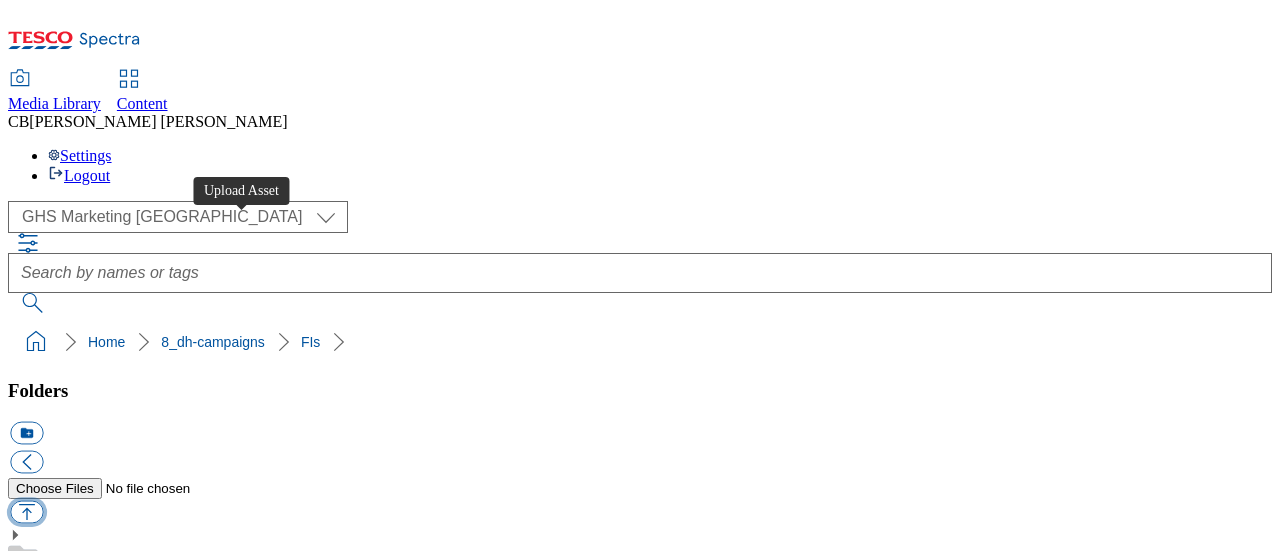 click at bounding box center [26, 512] 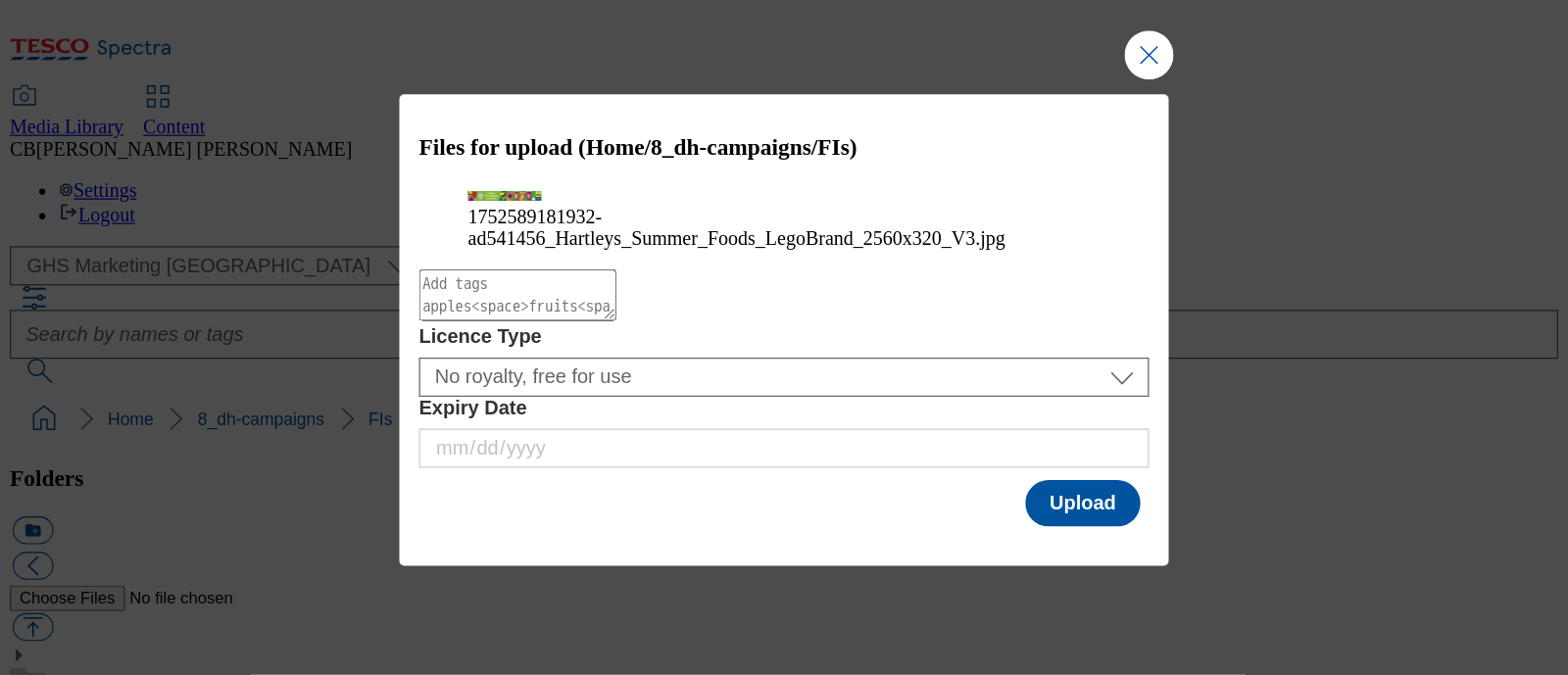 scroll, scrollTop: 50, scrollLeft: 0, axis: vertical 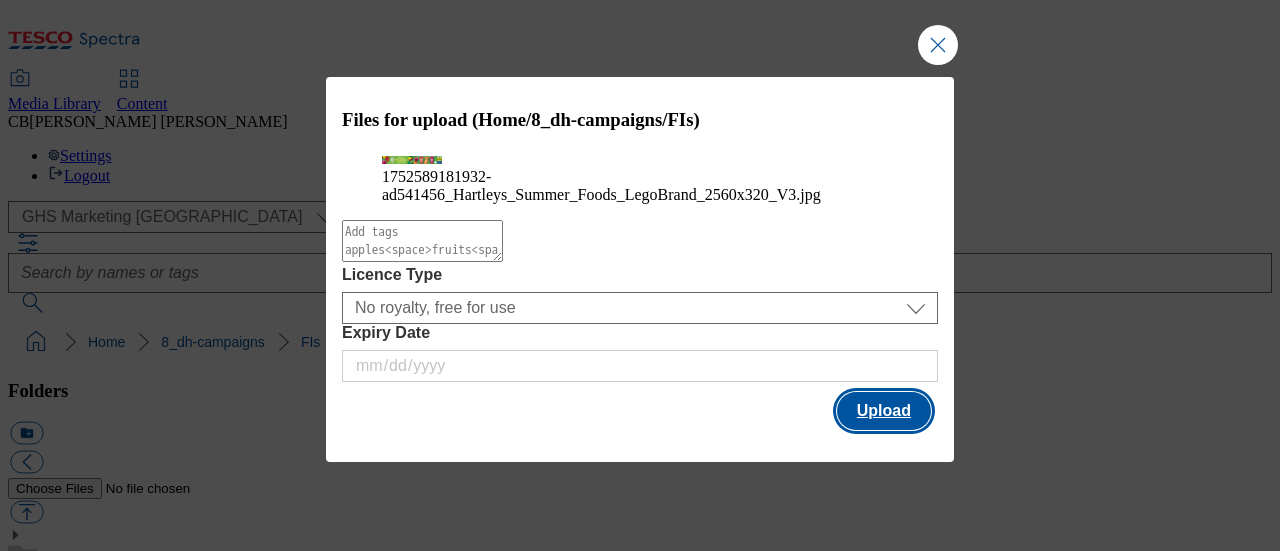 click on "Upload" at bounding box center [884, 411] 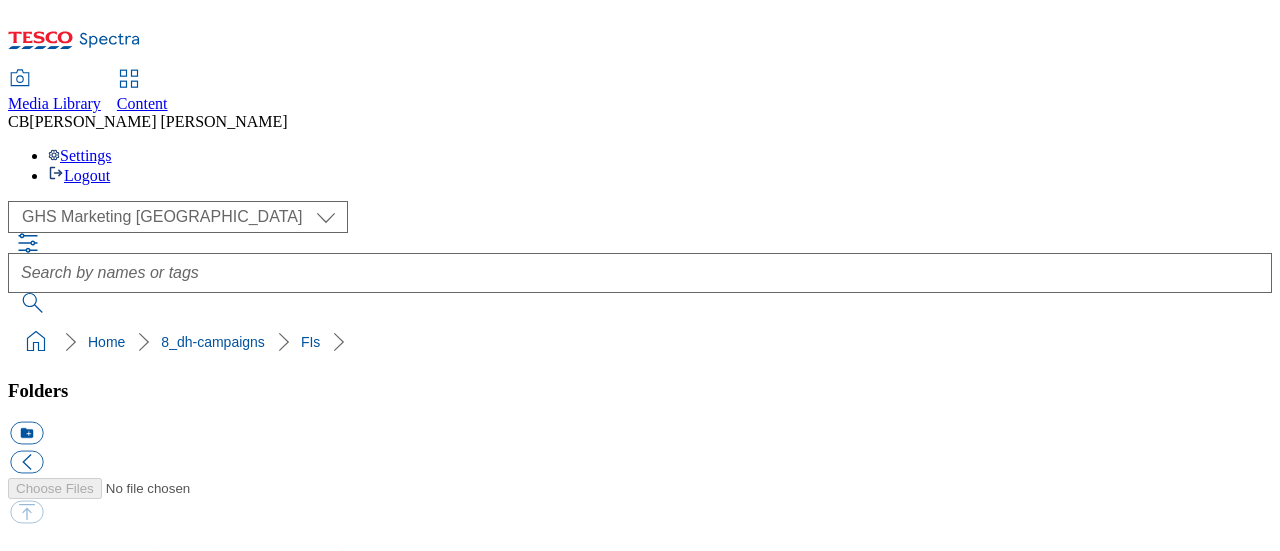 click on "FIs" at bounding box center (18, 2132) 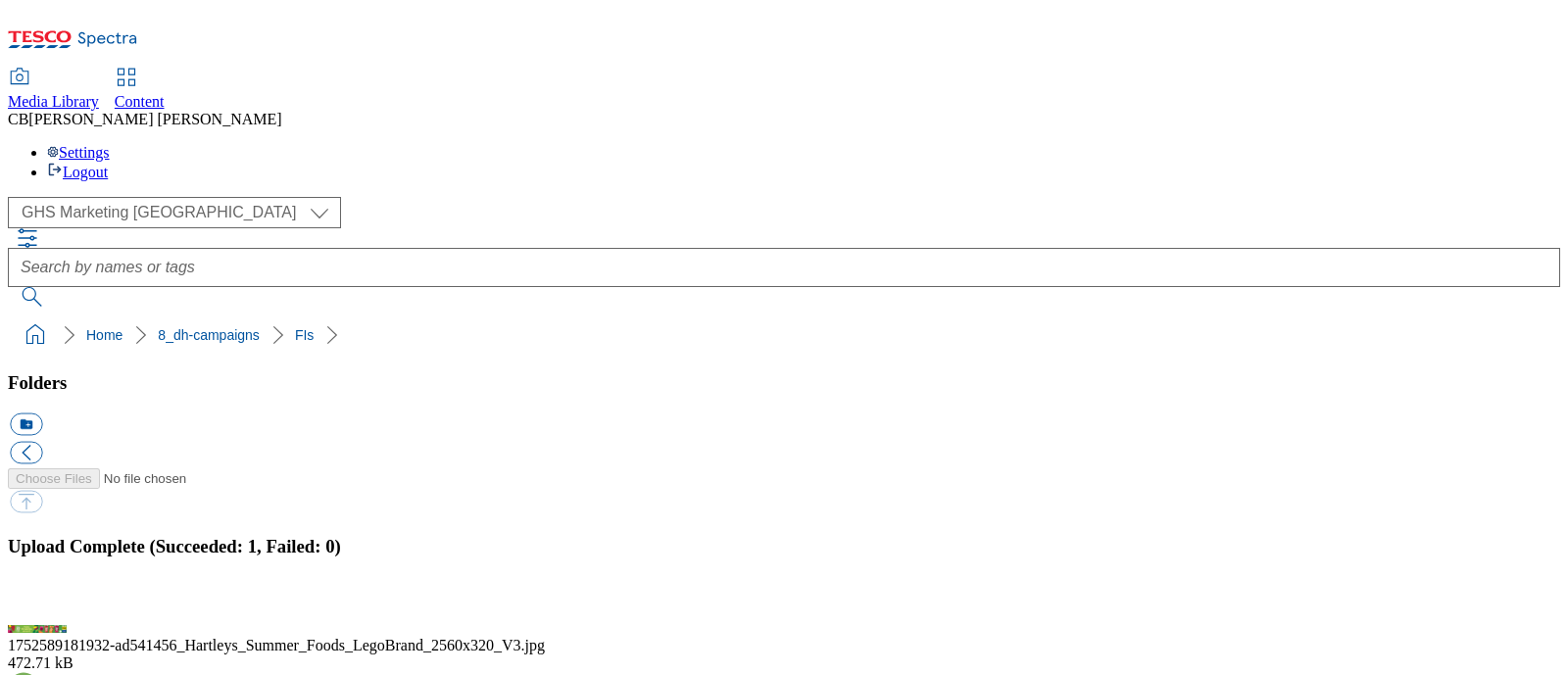 scroll, scrollTop: 699, scrollLeft: 0, axis: vertical 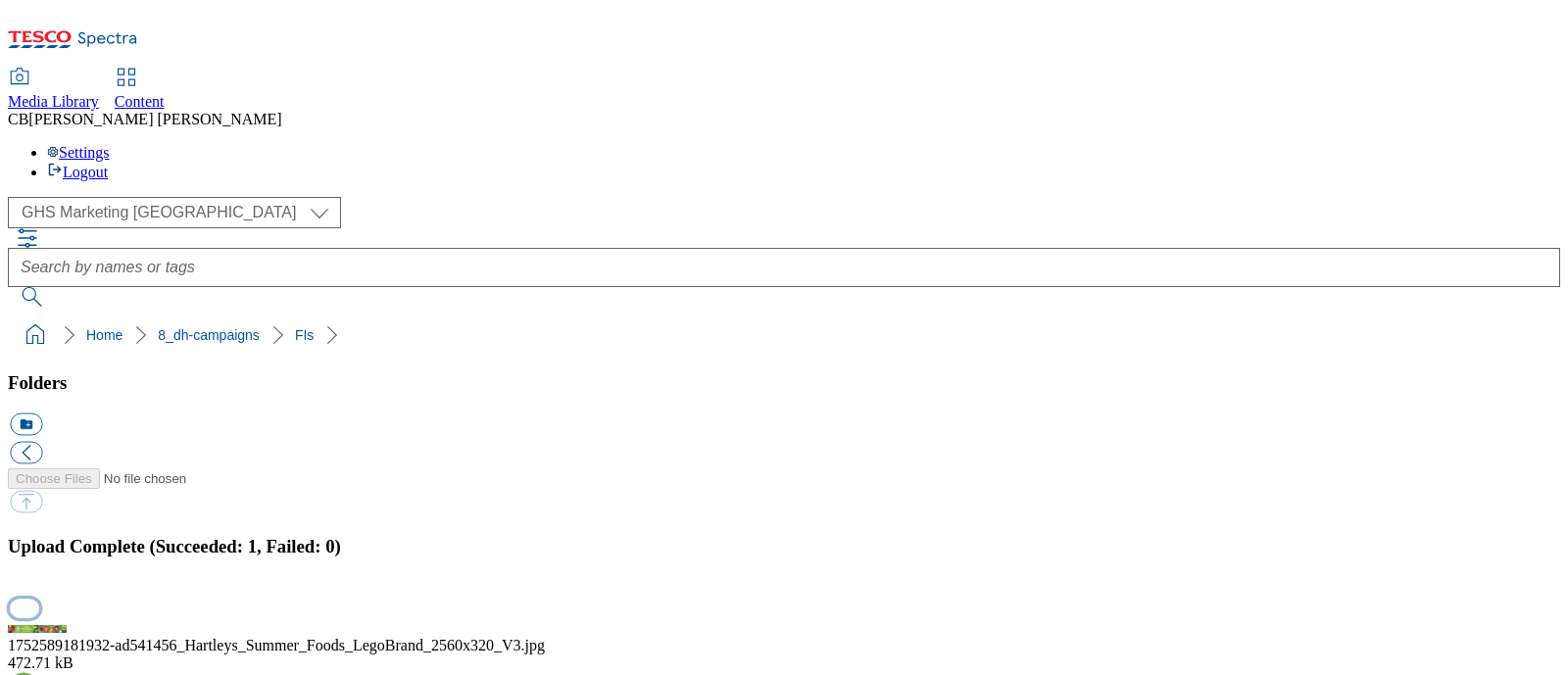 click at bounding box center (24, 607) 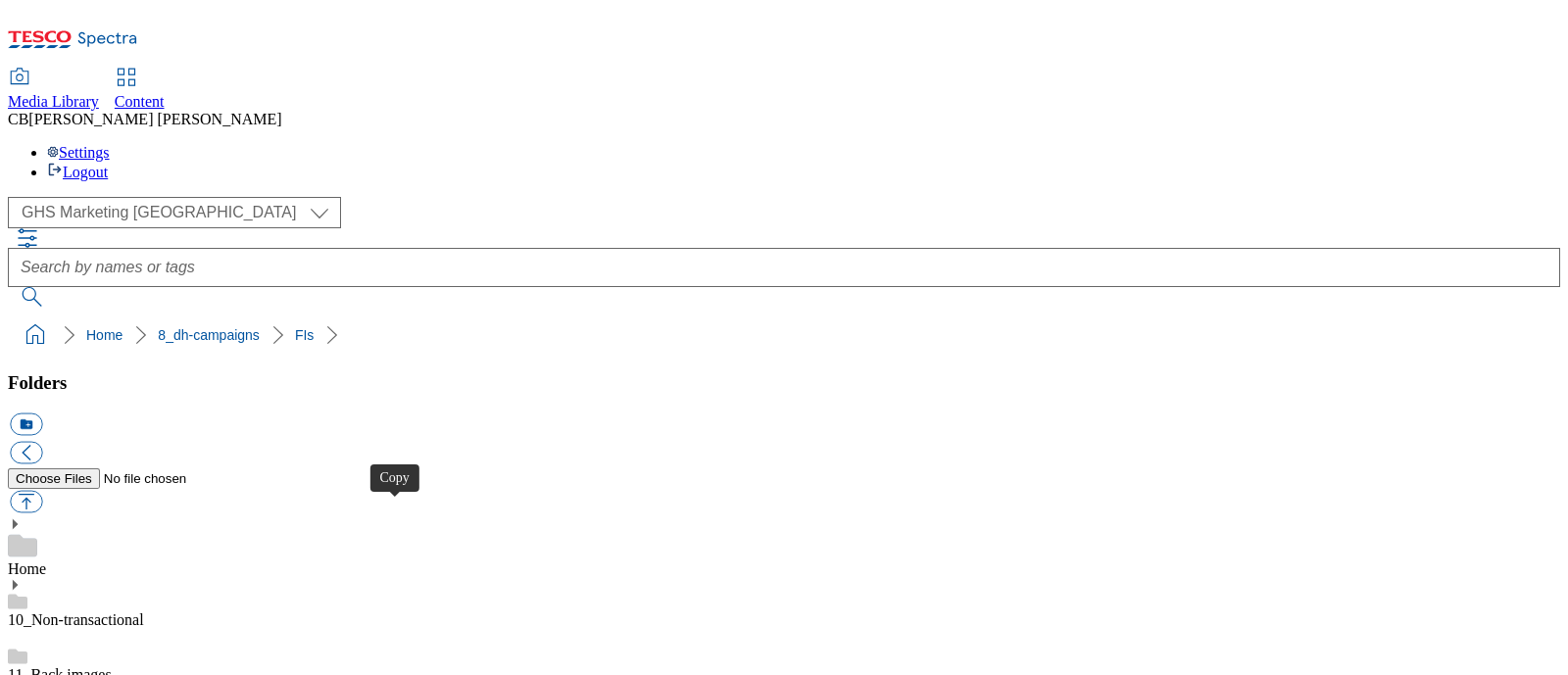 click at bounding box center (25, 3860) 